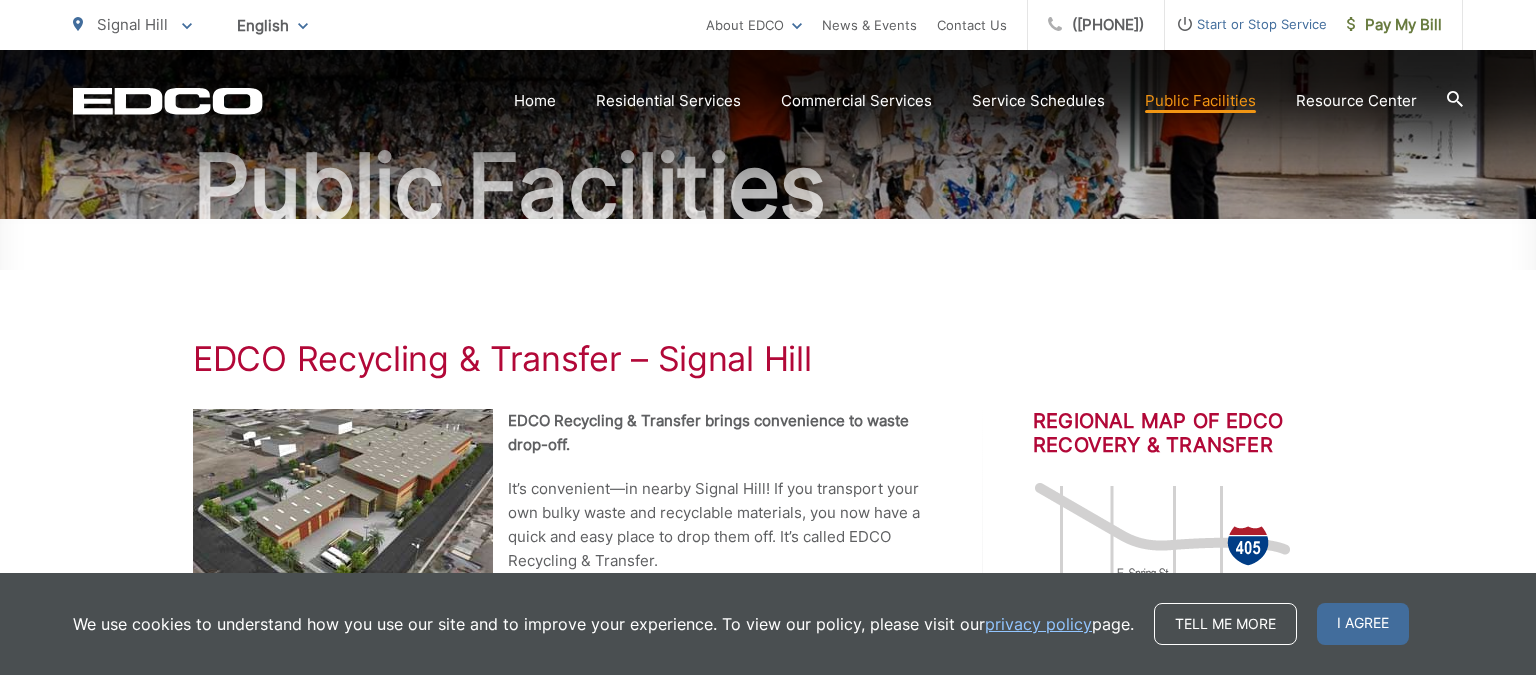 scroll, scrollTop: 248, scrollLeft: 0, axis: vertical 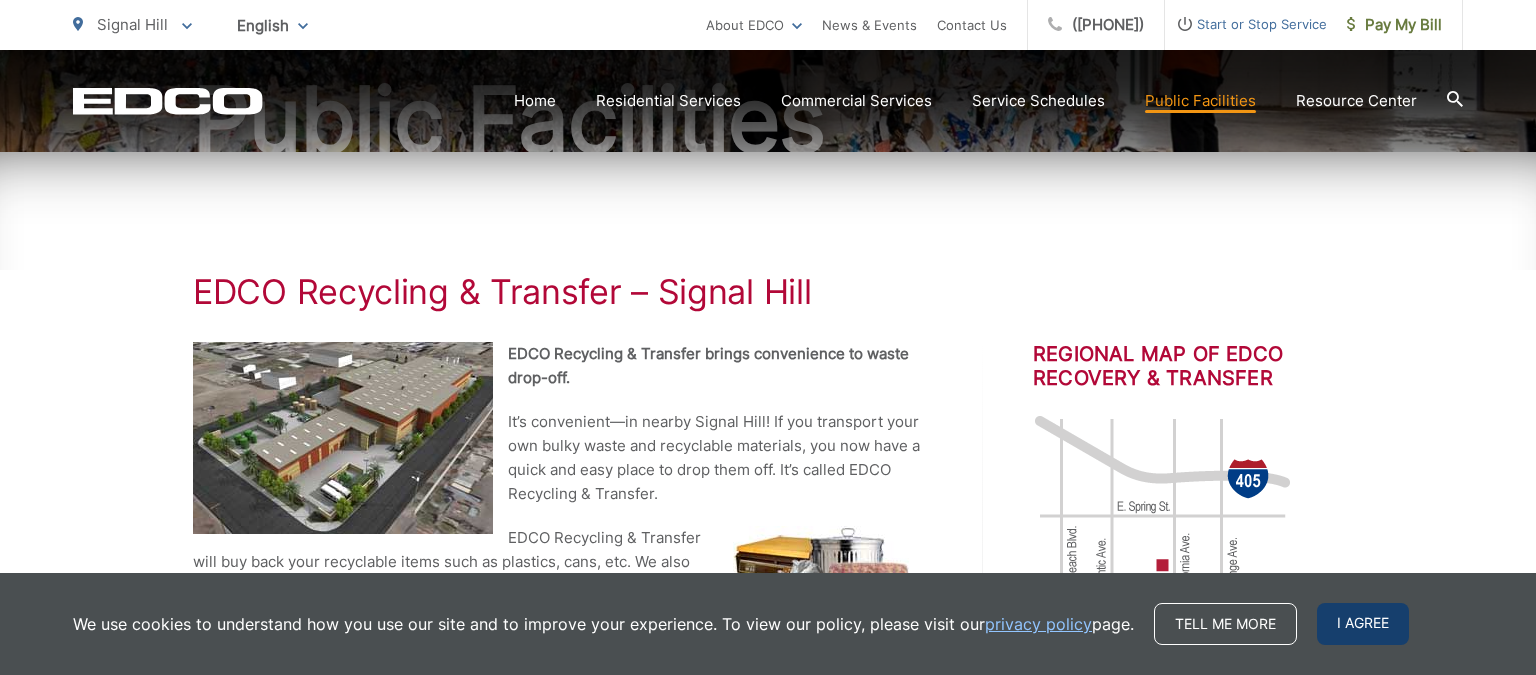 click on "I agree" at bounding box center (1363, 624) 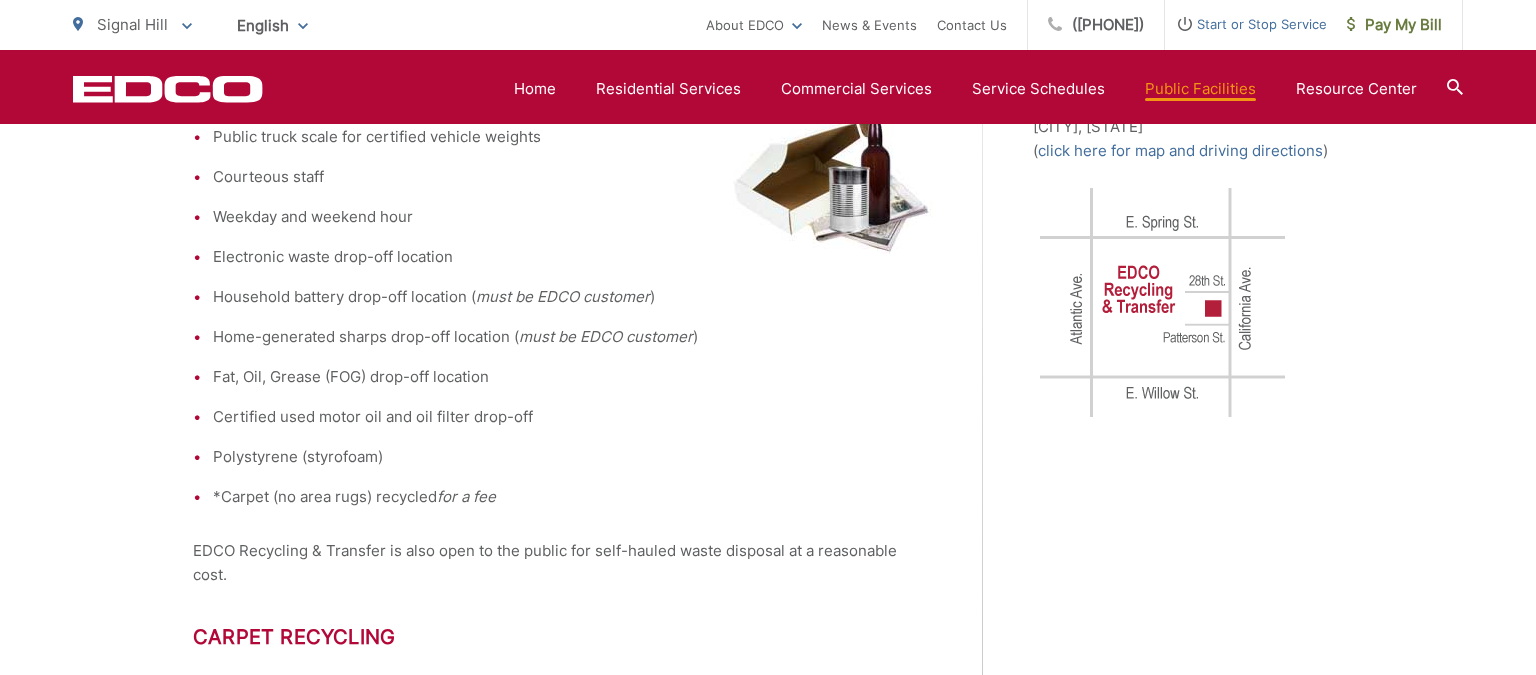 scroll, scrollTop: 1090, scrollLeft: 0, axis: vertical 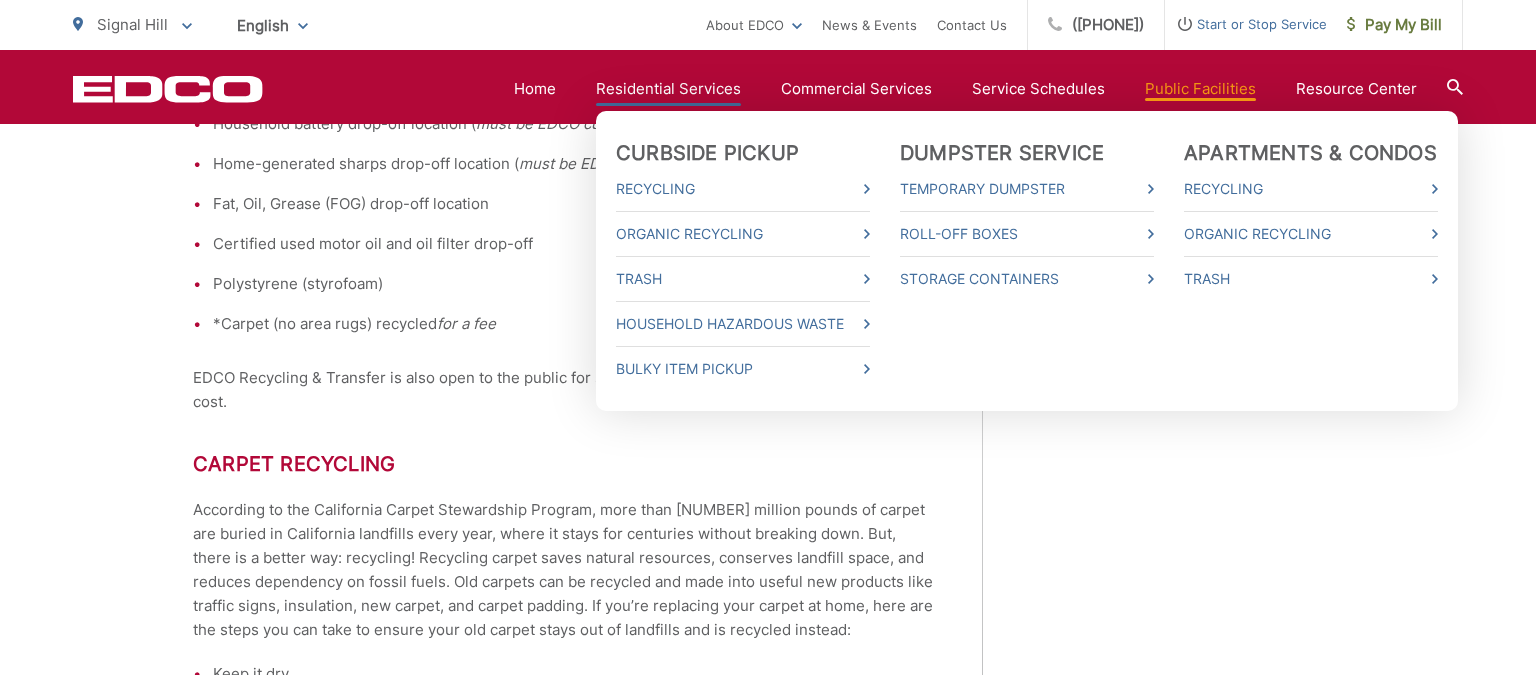 click on "Residential Services" at bounding box center (668, 89) 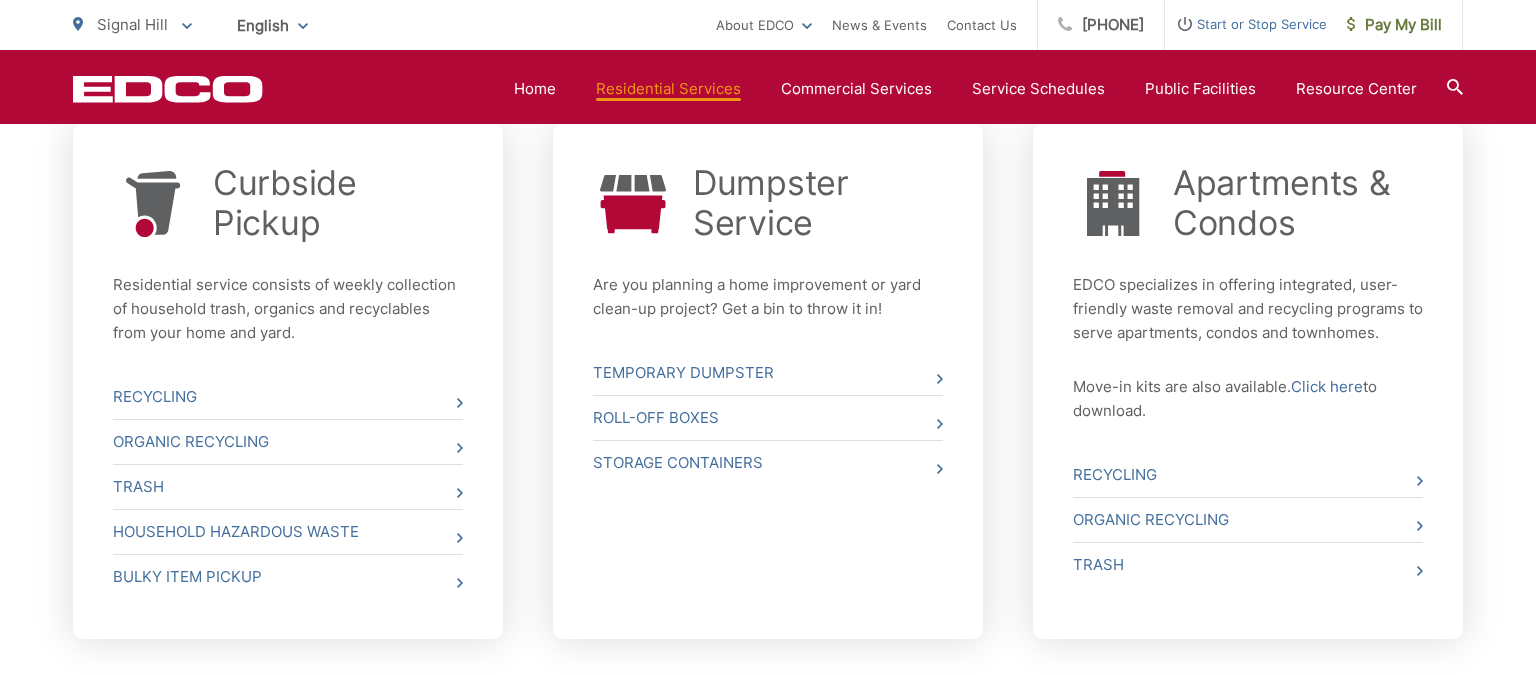 scroll, scrollTop: 790, scrollLeft: 0, axis: vertical 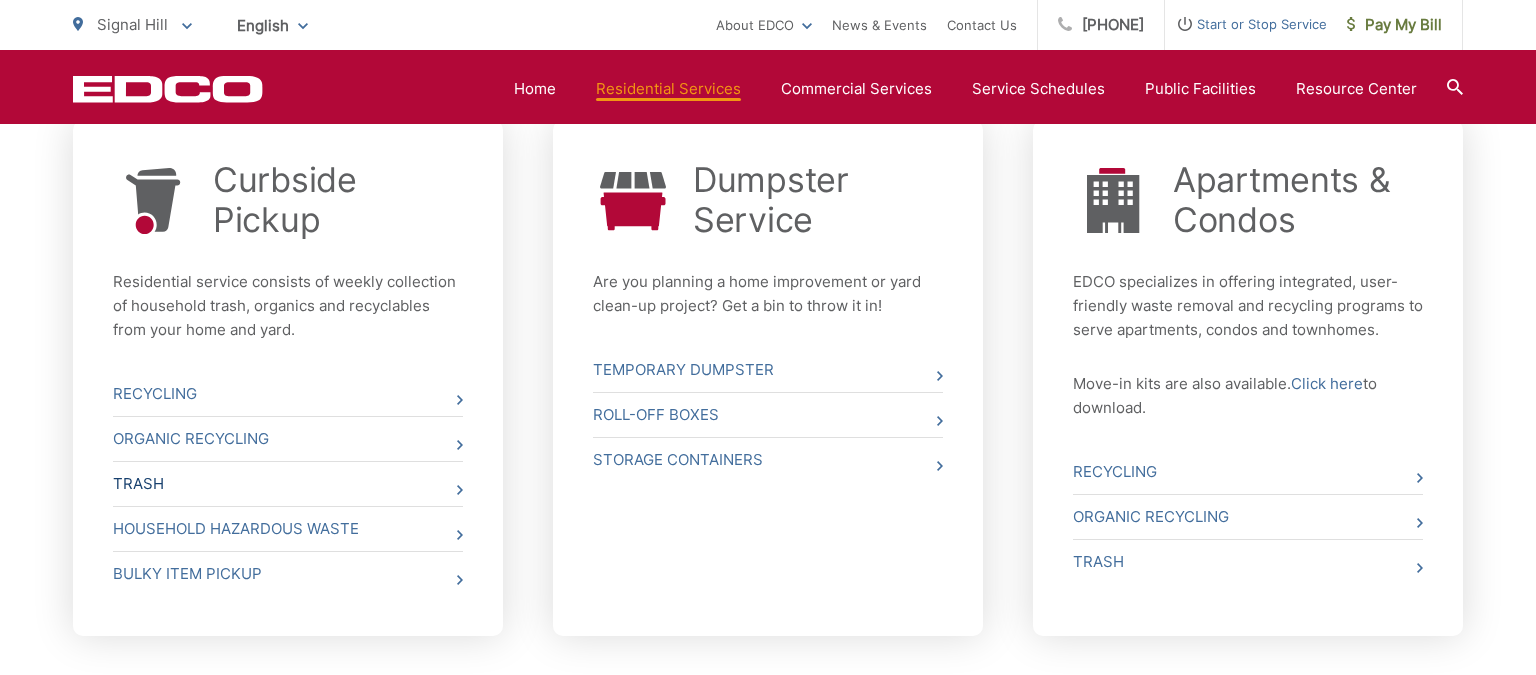 click on "Trash" at bounding box center [288, 484] 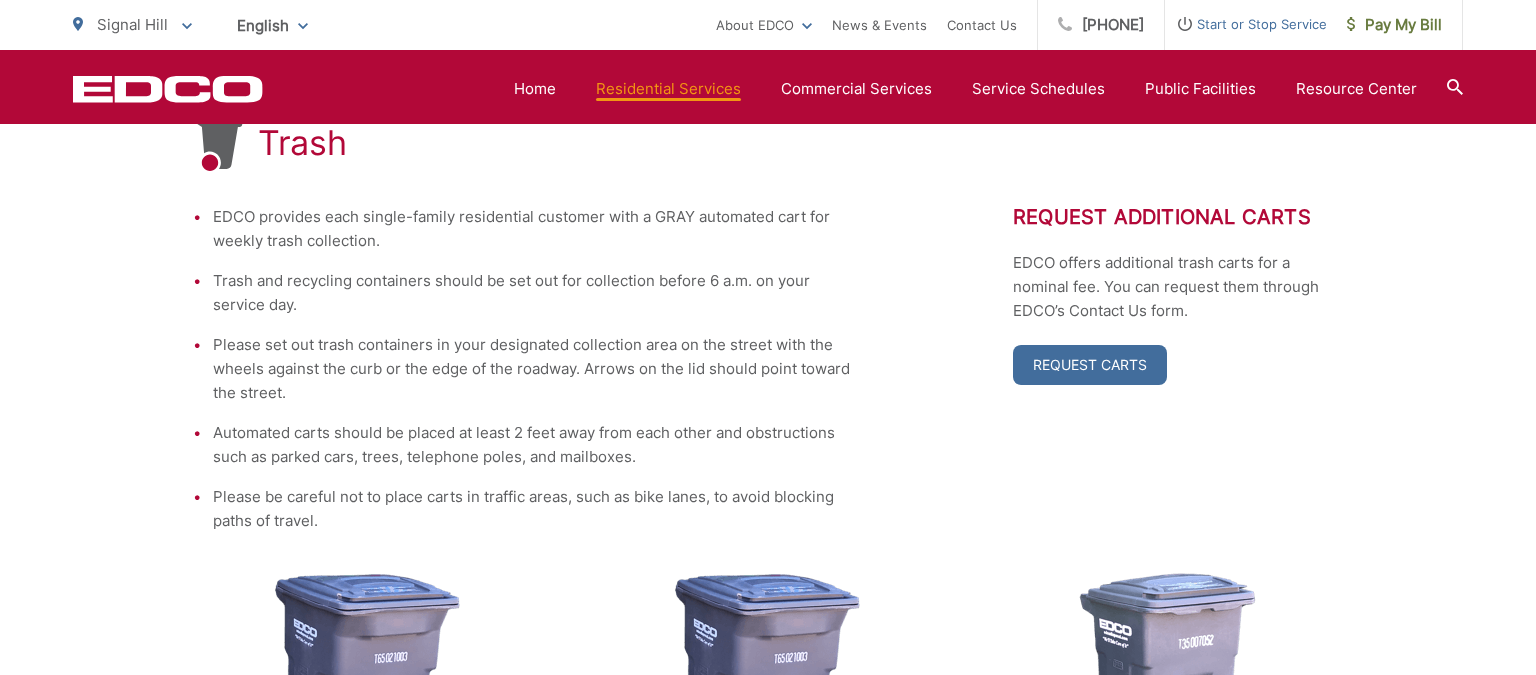 scroll, scrollTop: 408, scrollLeft: 0, axis: vertical 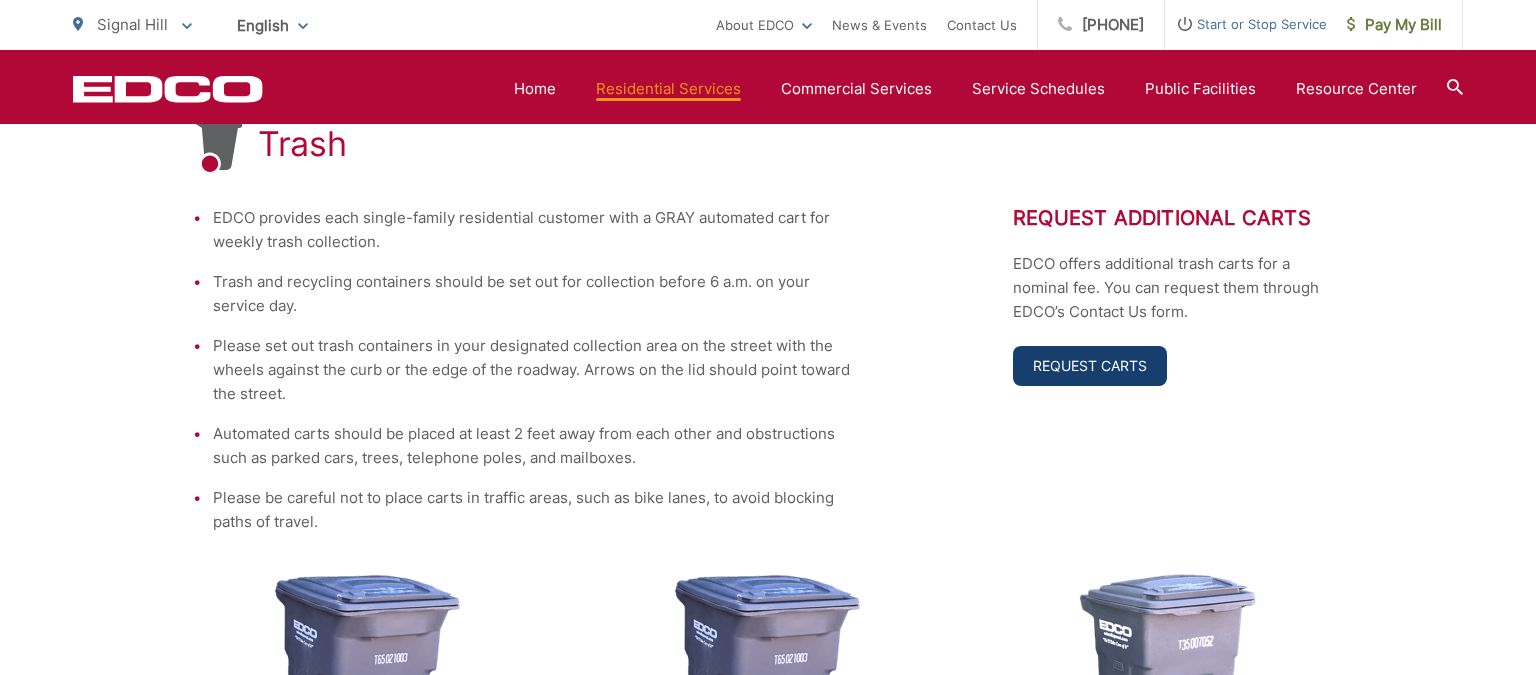 click on "Request Carts" at bounding box center [1090, 366] 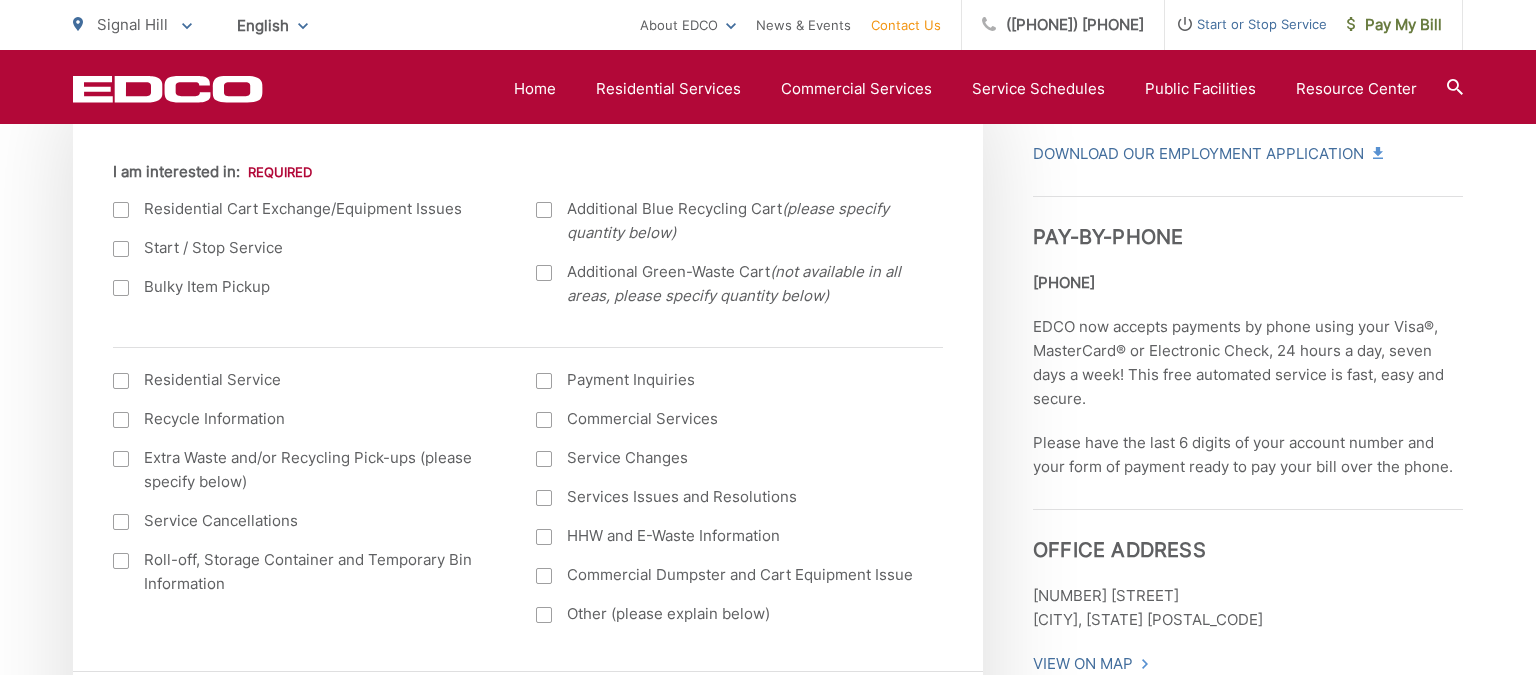 scroll, scrollTop: 768, scrollLeft: 0, axis: vertical 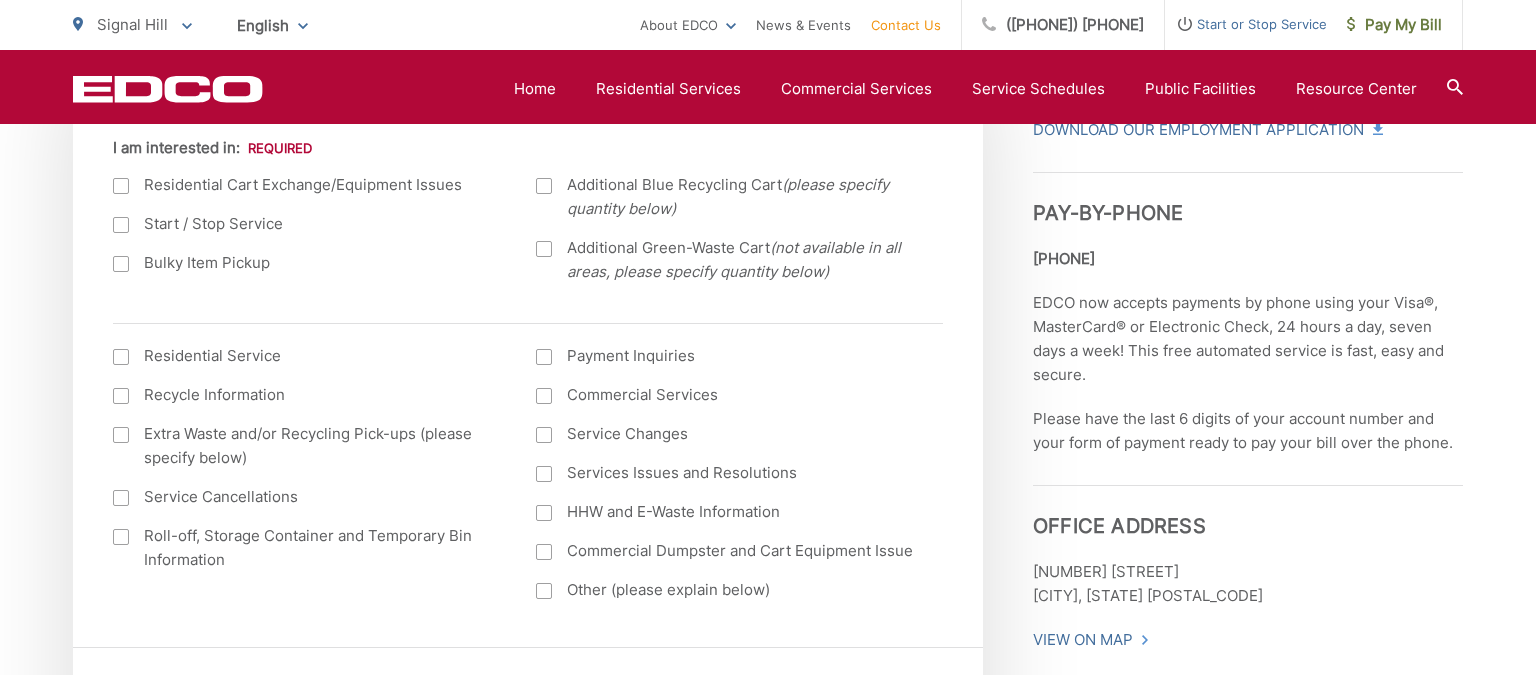 click at bounding box center [121, 186] 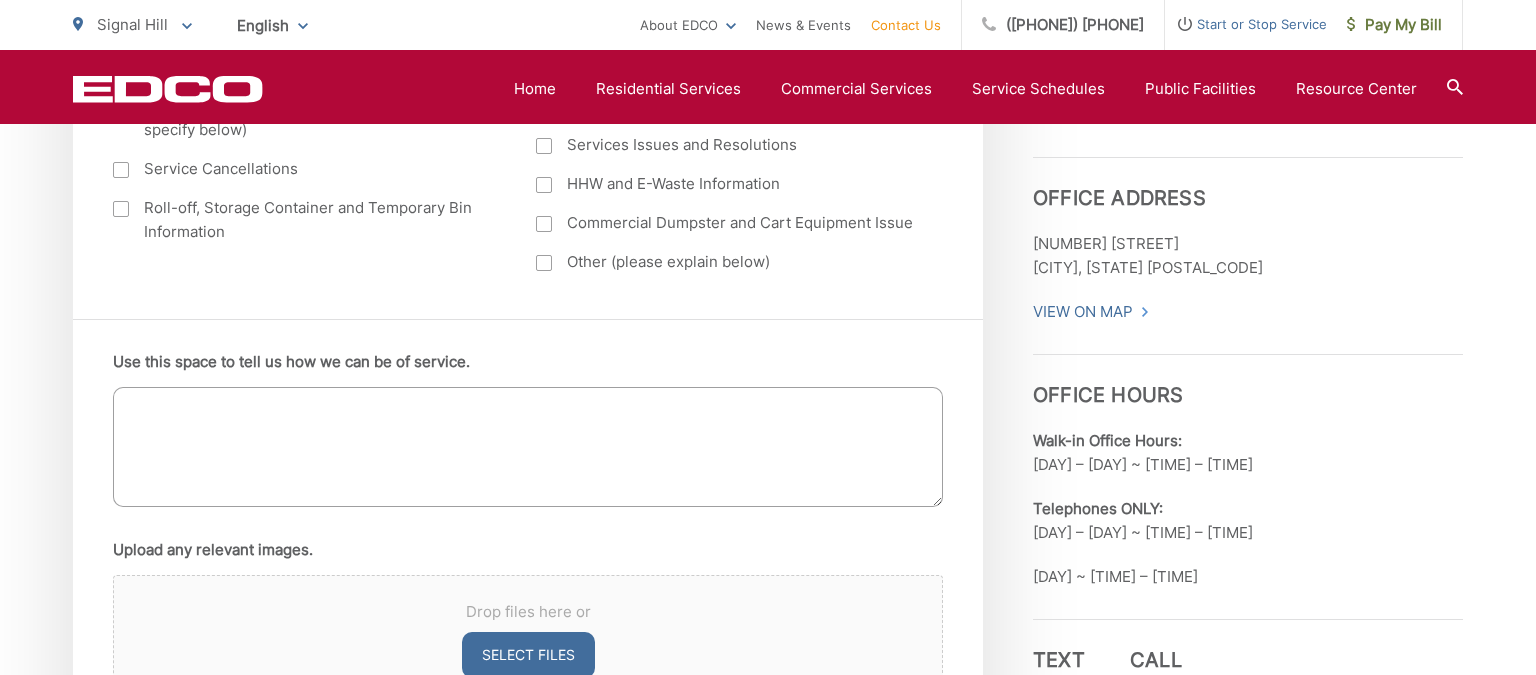 scroll, scrollTop: 1103, scrollLeft: 0, axis: vertical 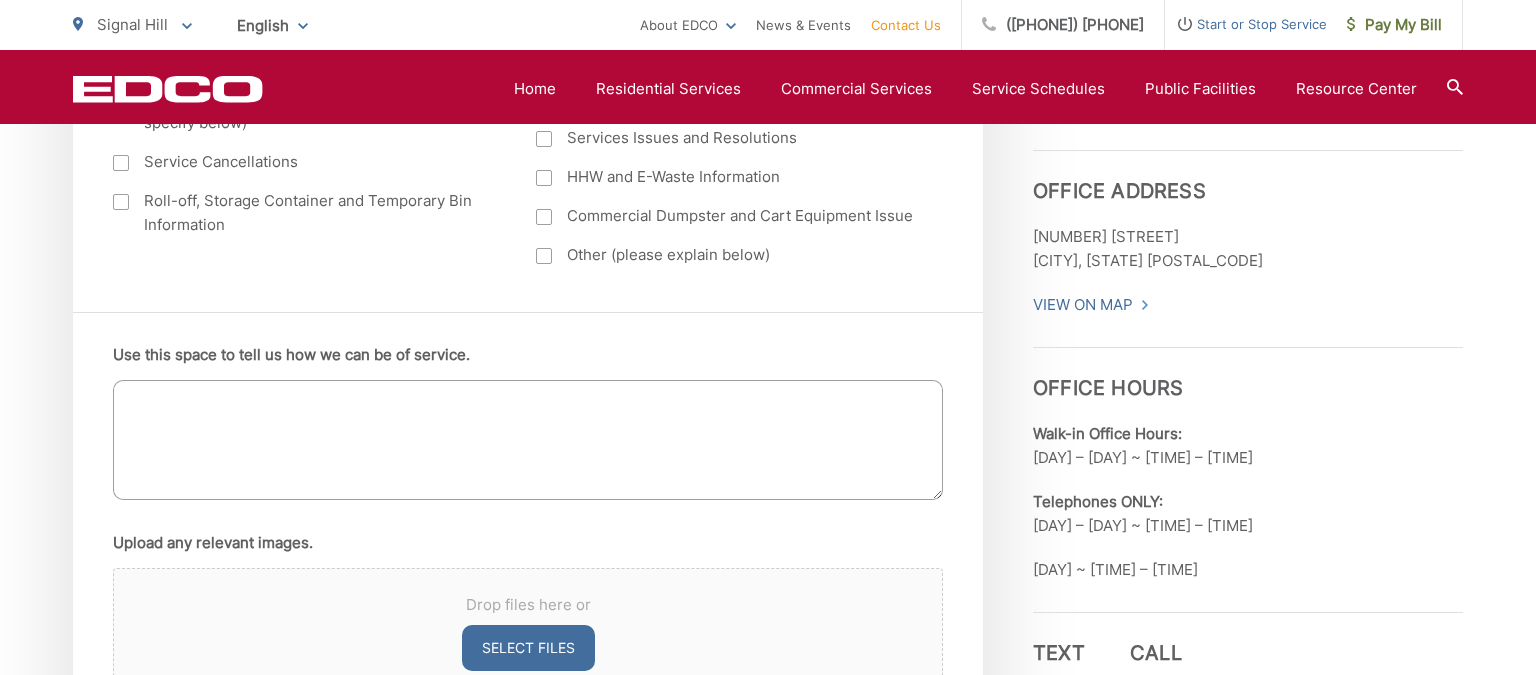 click on "Use this space to tell us how we can be of service." at bounding box center (528, 440) 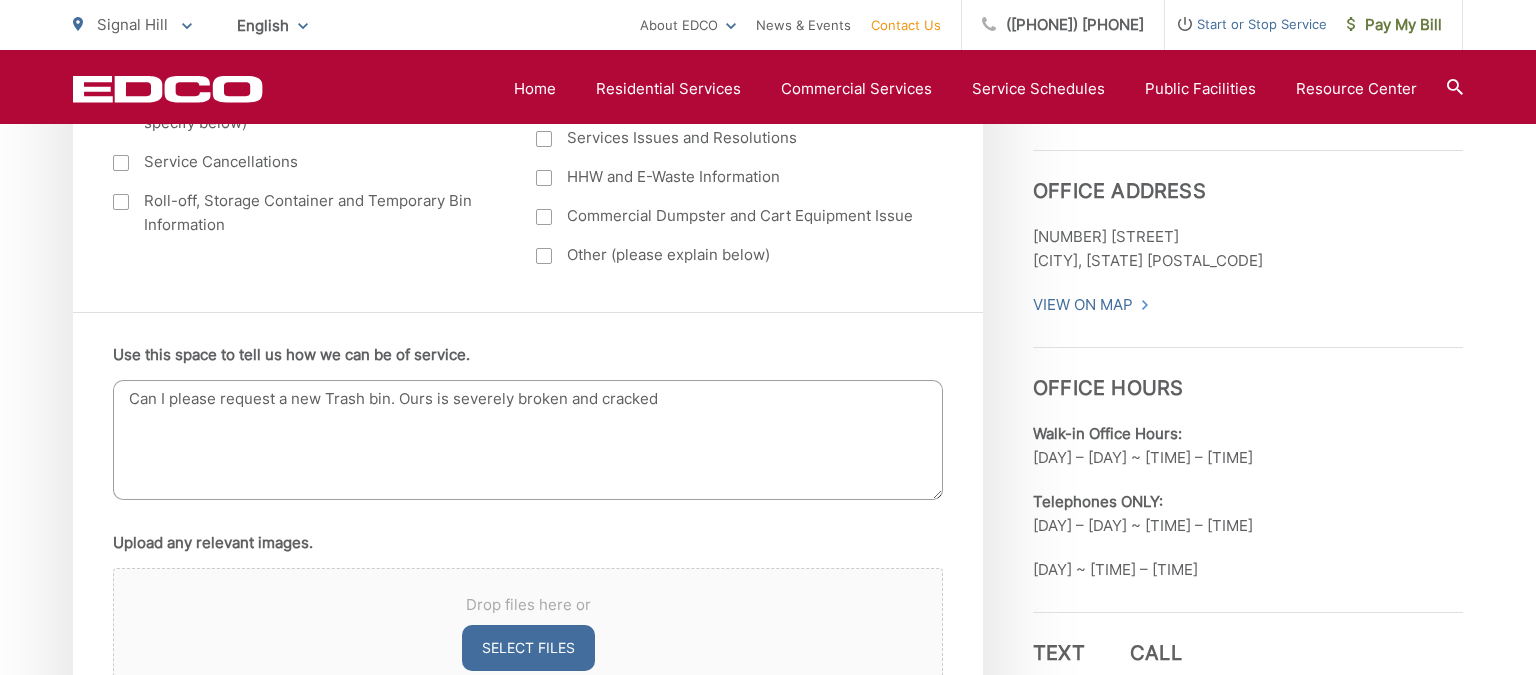 click on "Can I please request a new Trash bin. Ours is severely broken and cracked" at bounding box center (528, 440) 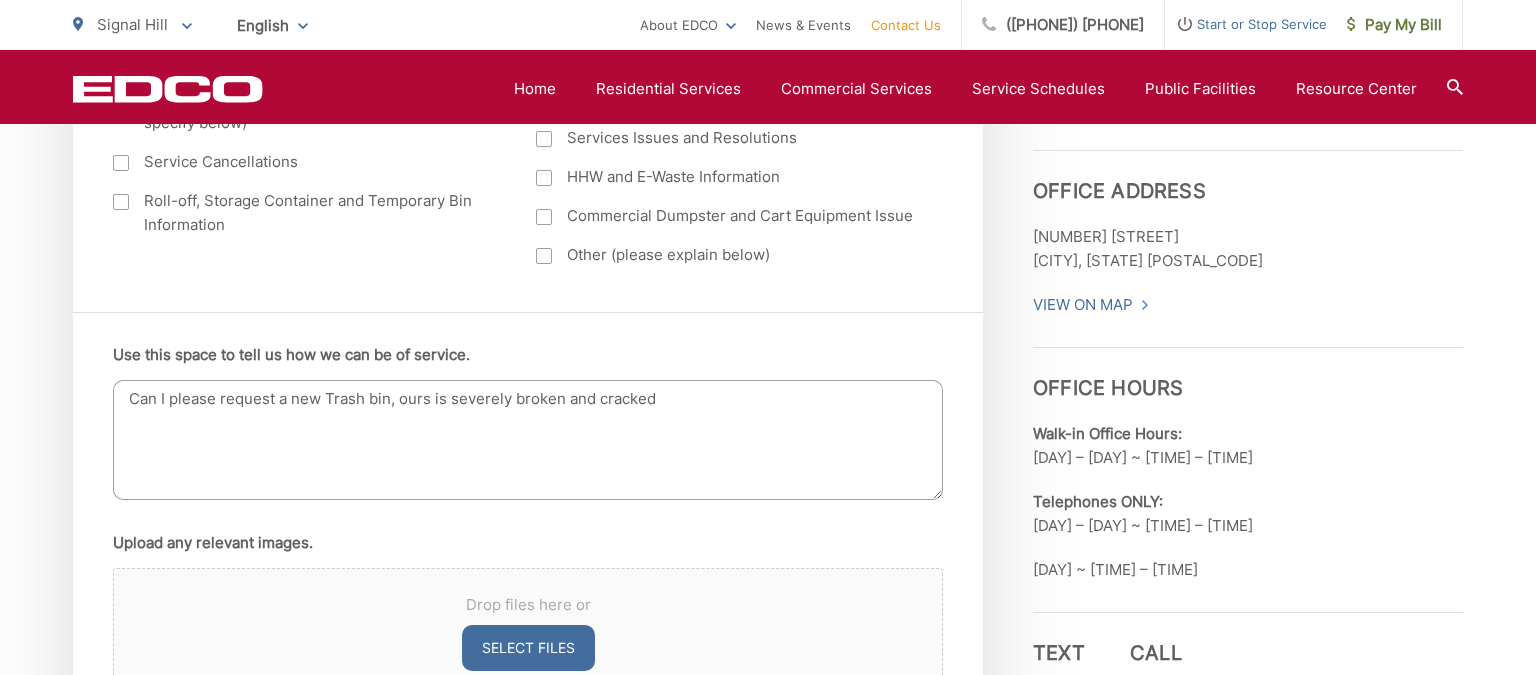 click on "Can I please request a new Trash bin, ours is severely broken and cracked" at bounding box center [528, 440] 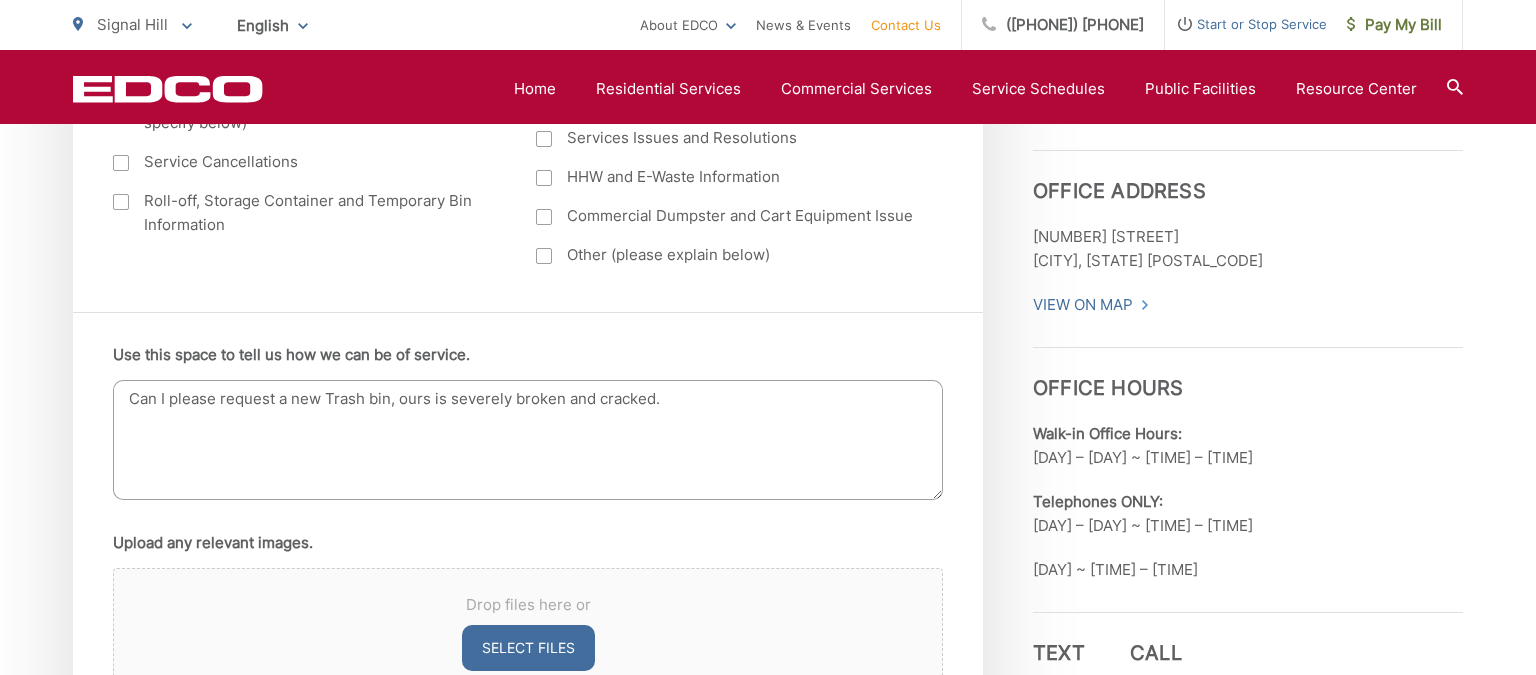 click on "Can I please request a new Trash bin, ours is severely broken and cracked." at bounding box center [528, 440] 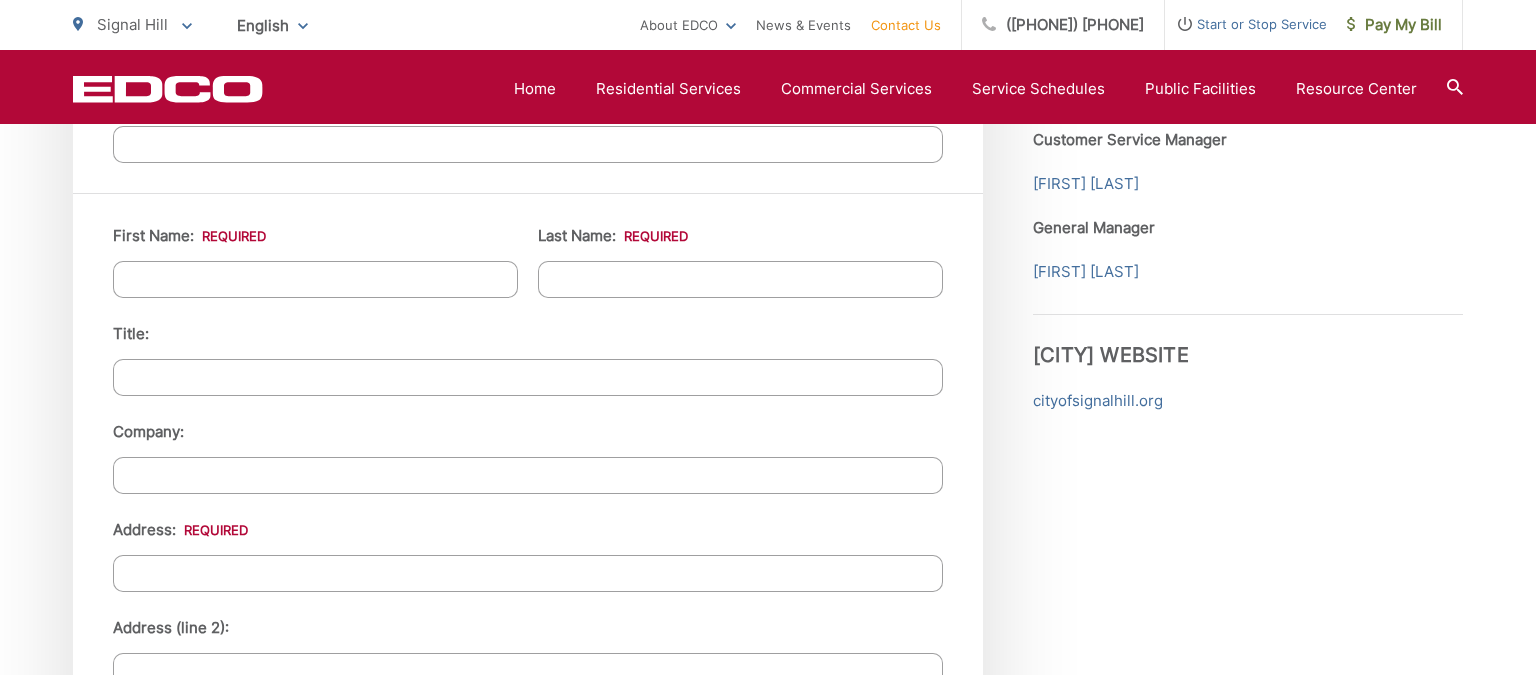 scroll, scrollTop: 1828, scrollLeft: 0, axis: vertical 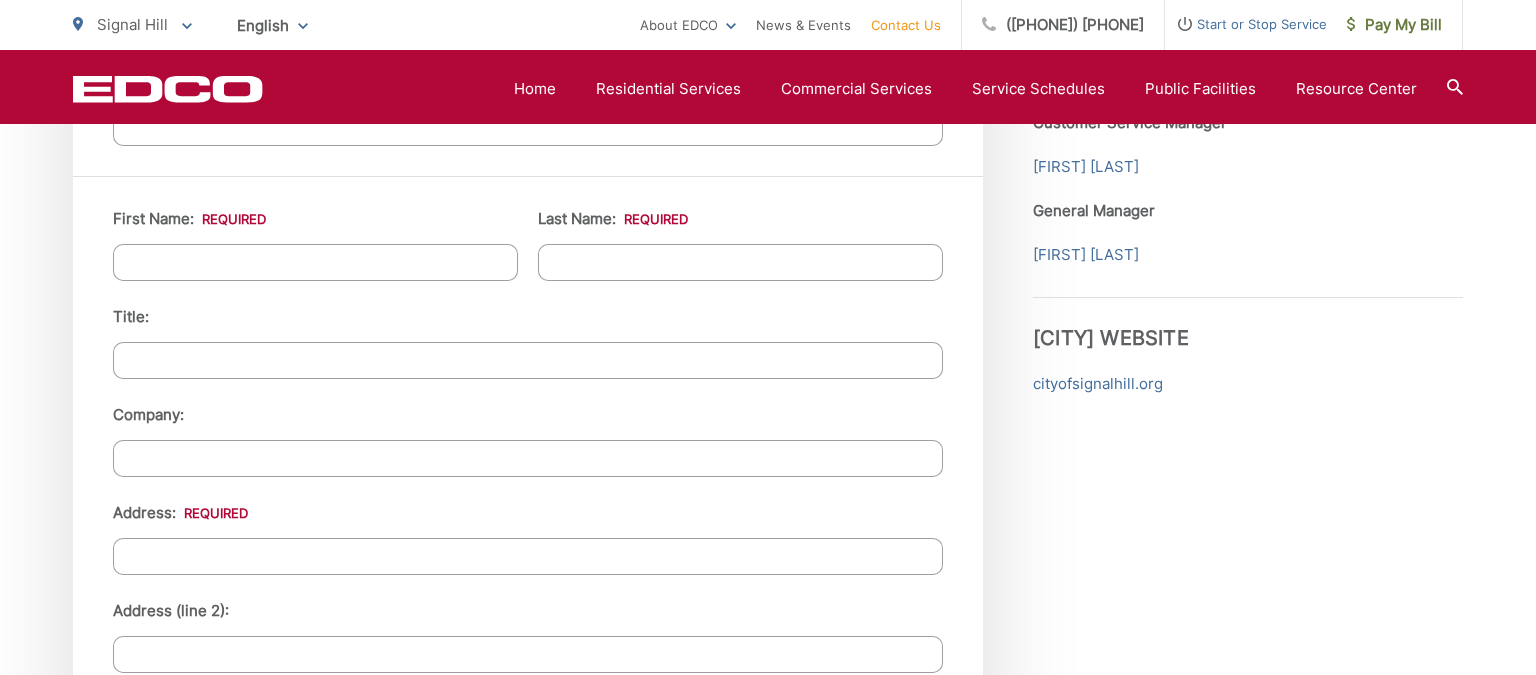 type on "Can I please request a new Trash bin, ours is severely cracked. The trash bags are getting caught on it when it is emptied and not everything is being dumped because of it. Thank you so much!" 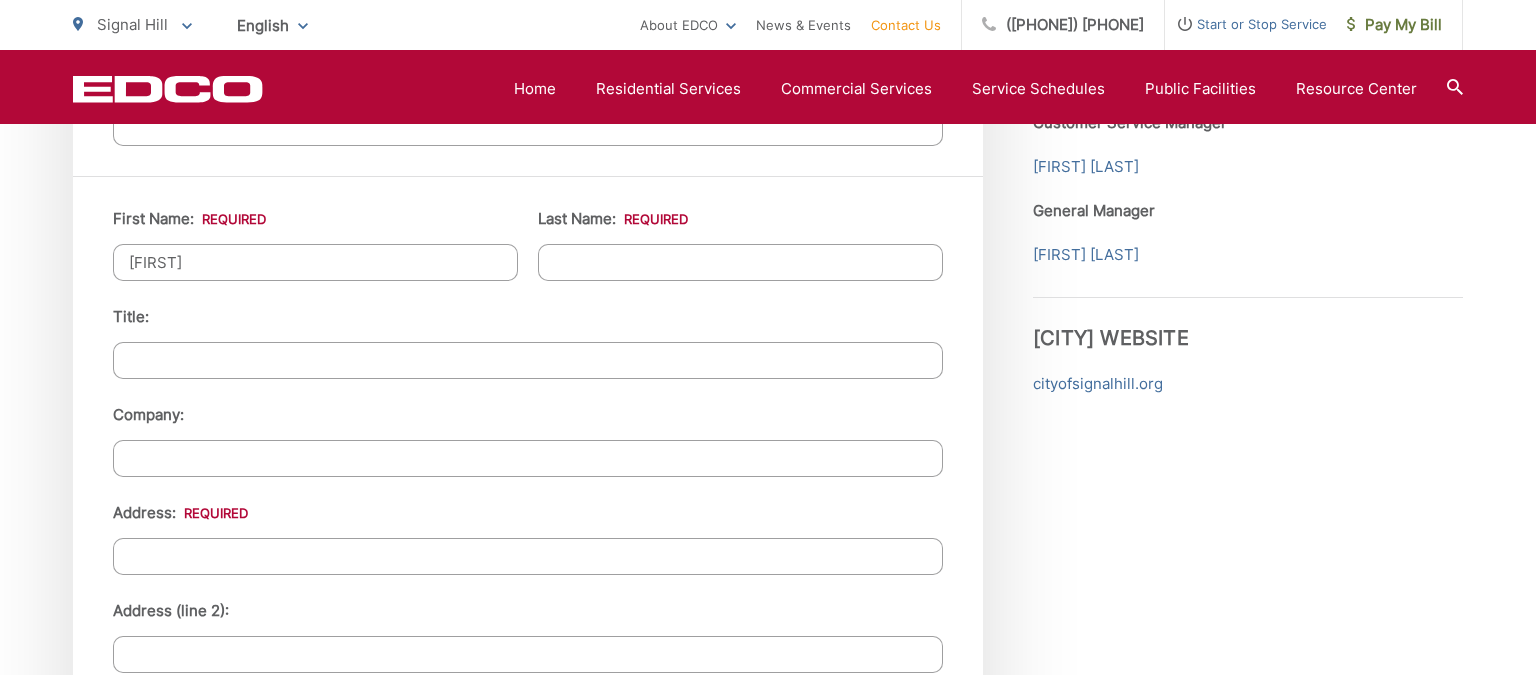 type on "[LAST]" 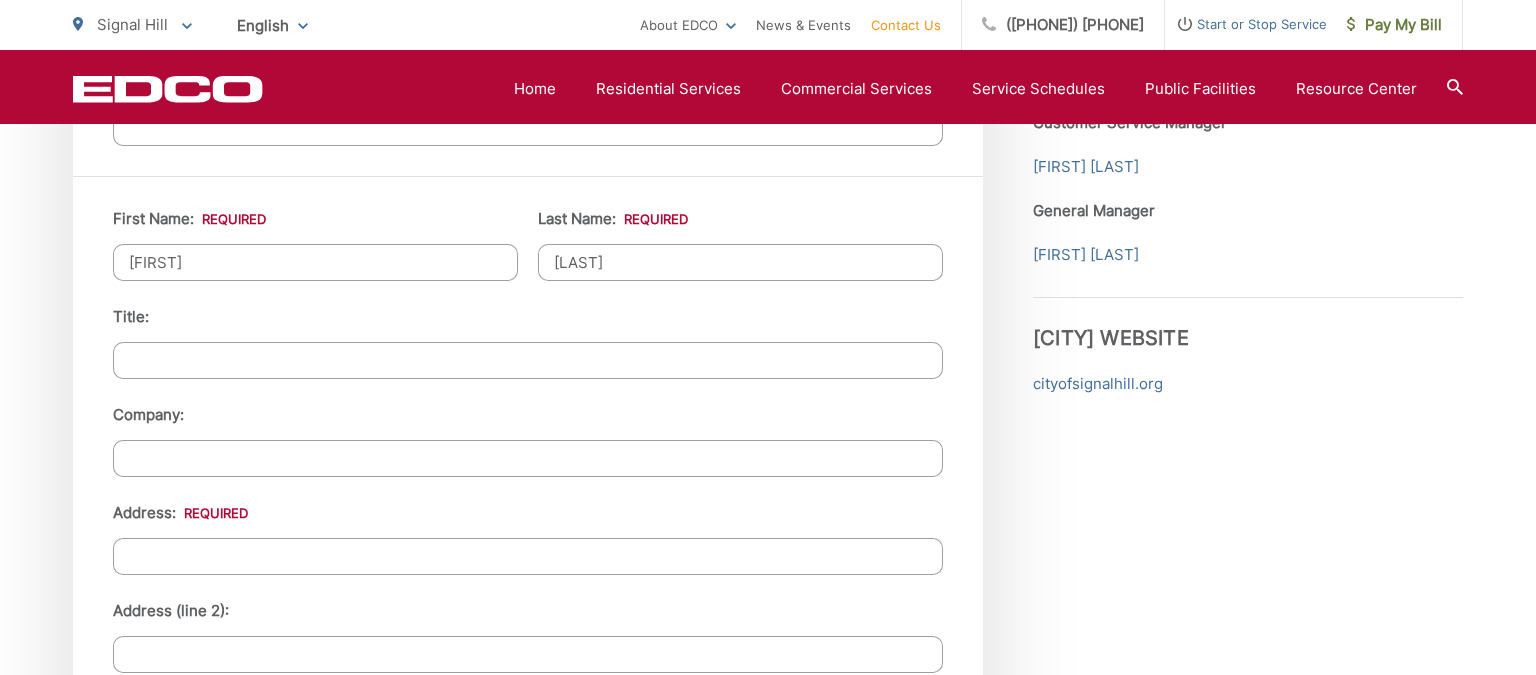 type on "[NUMBER] [STREET]" 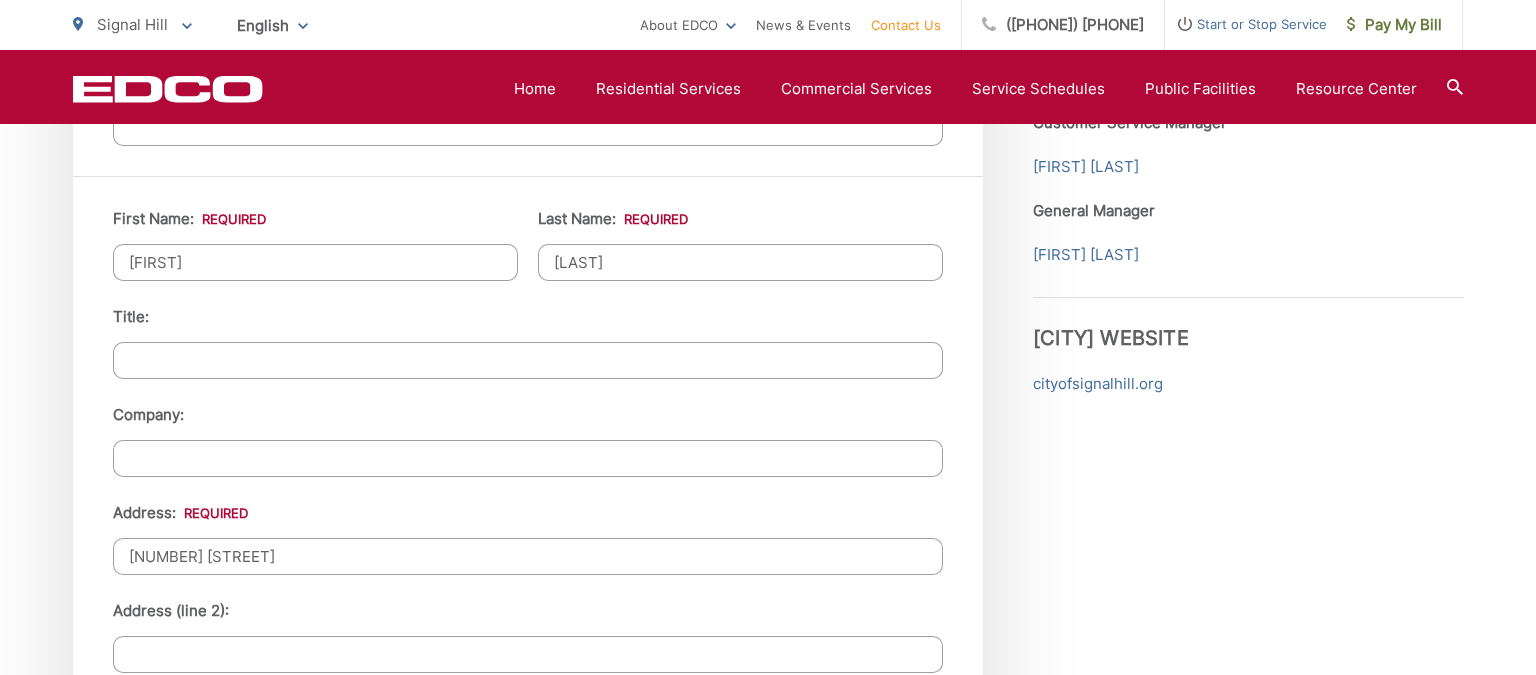 type on "[CITY]" 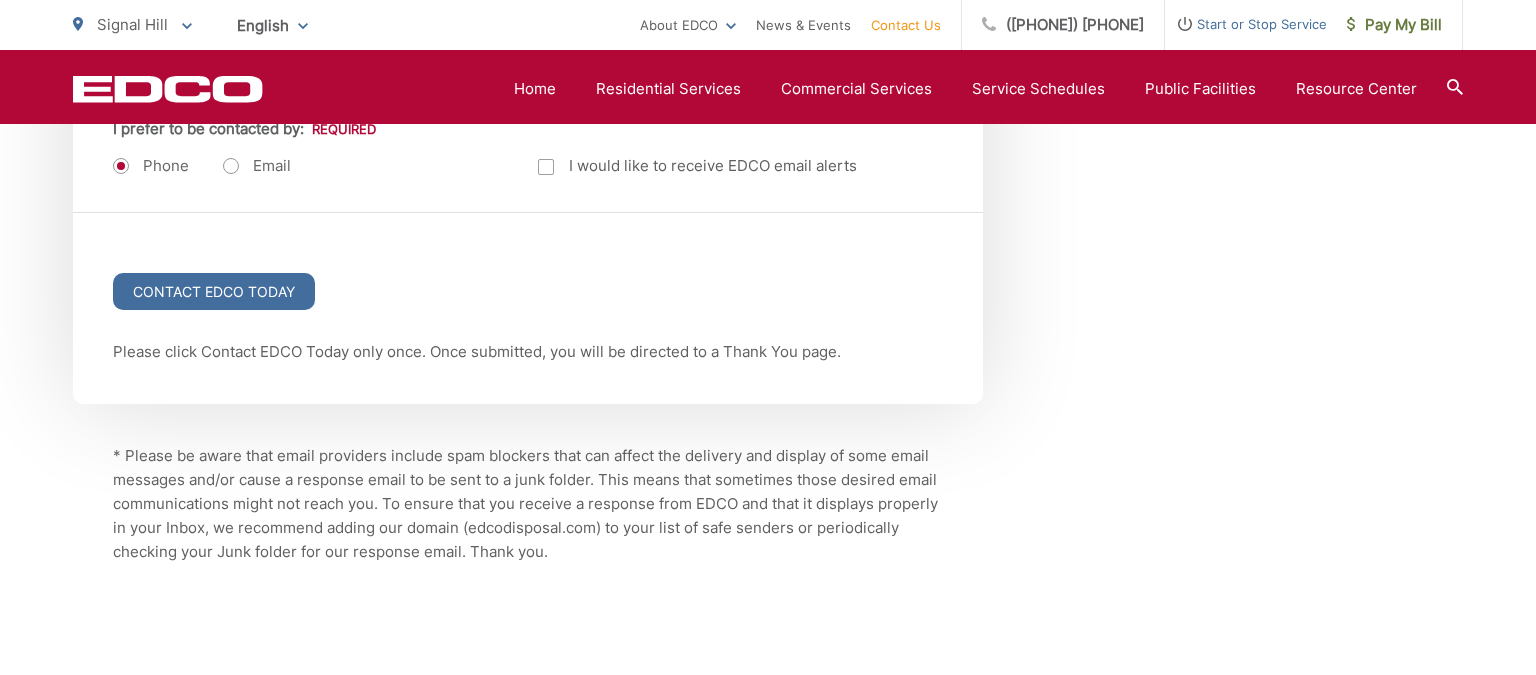 scroll, scrollTop: 2798, scrollLeft: 0, axis: vertical 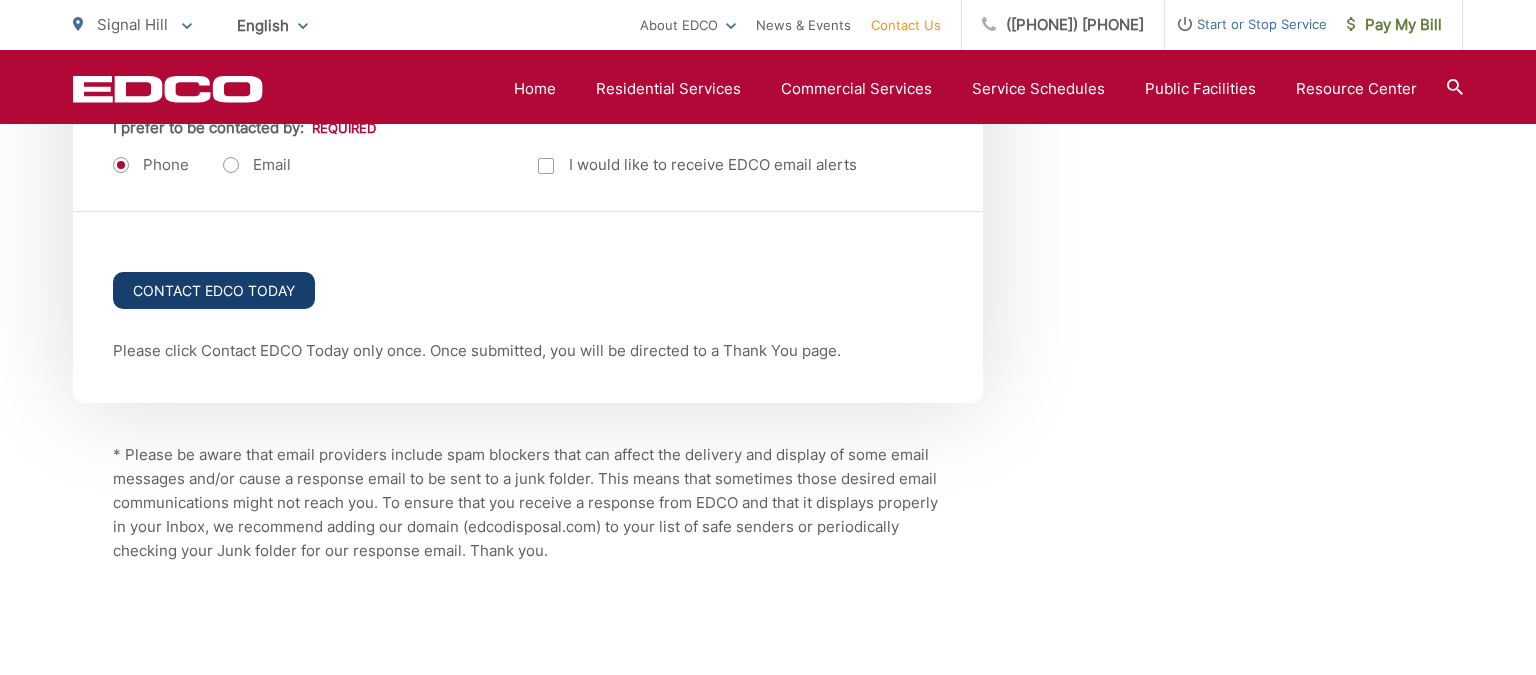 click on "Contact EDCO Today" at bounding box center (214, 290) 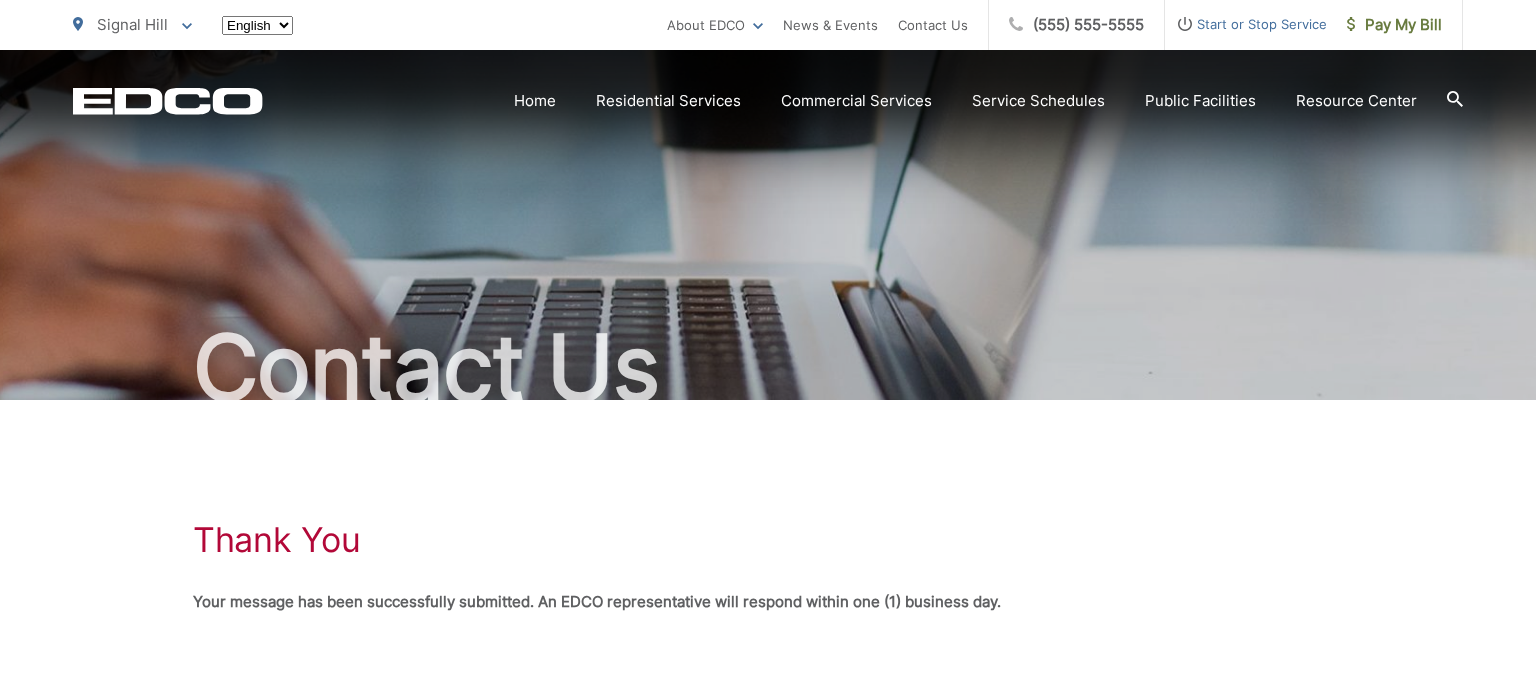 scroll, scrollTop: 0, scrollLeft: 0, axis: both 